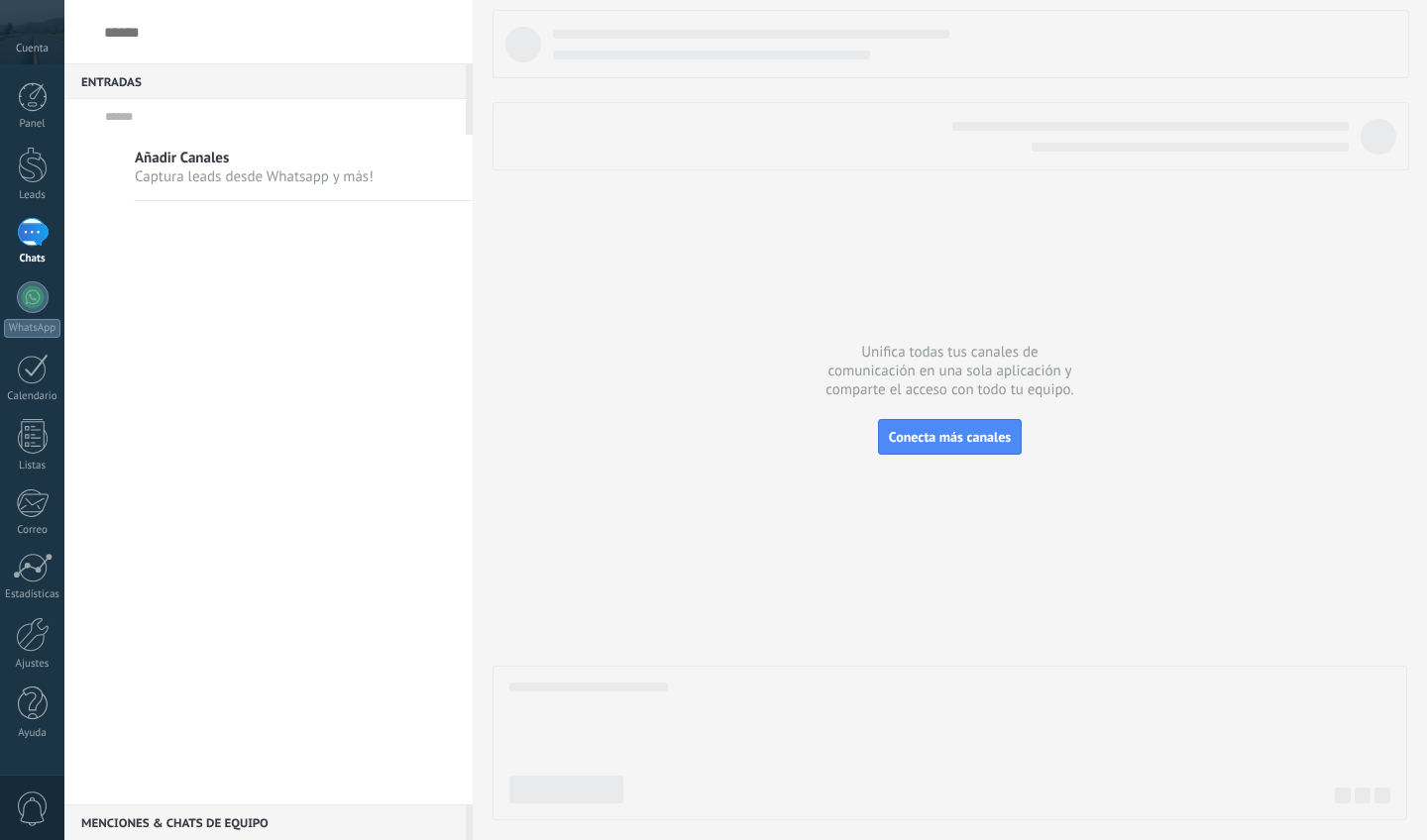 scroll, scrollTop: 0, scrollLeft: 0, axis: both 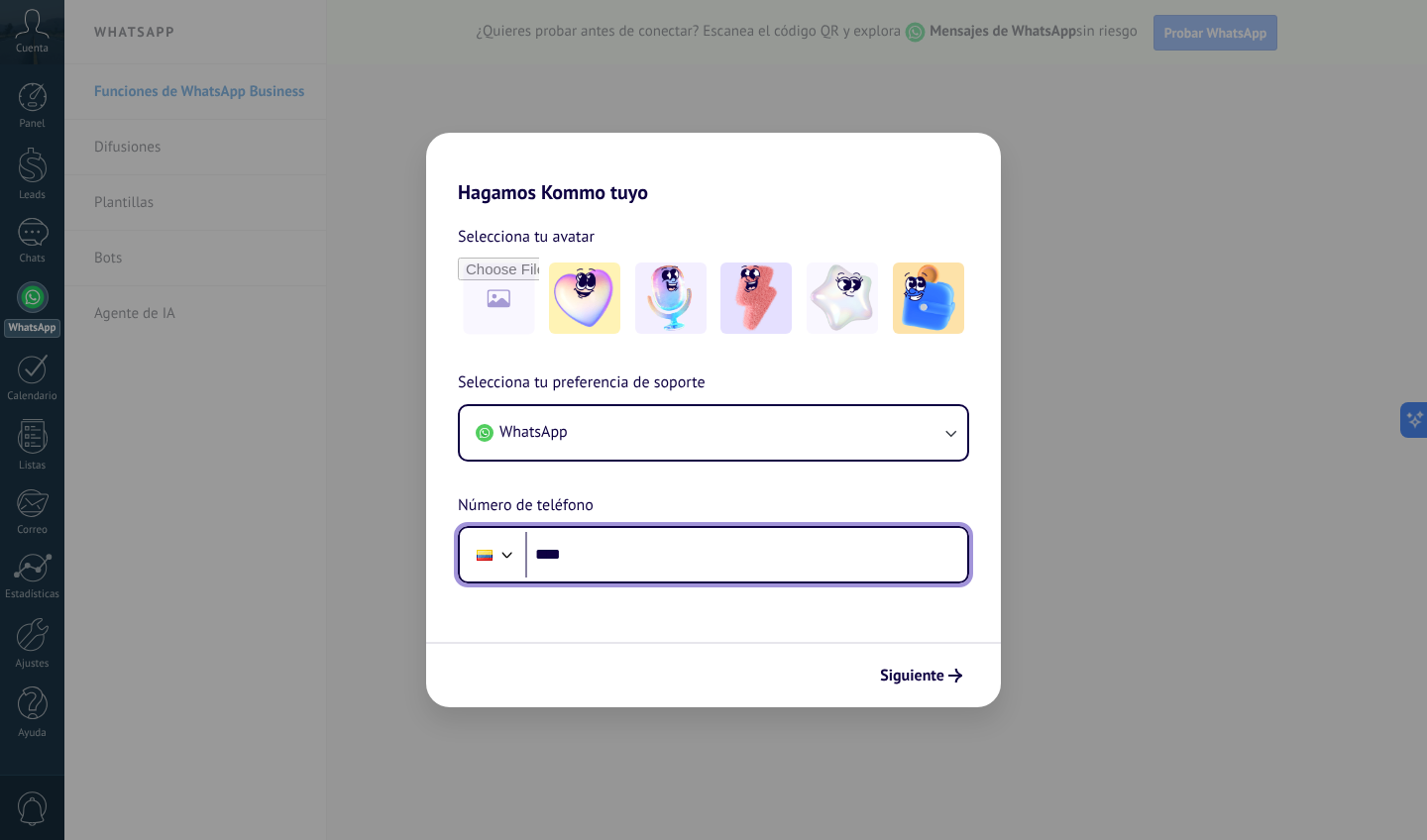 click on "****" at bounding box center (746, 555) 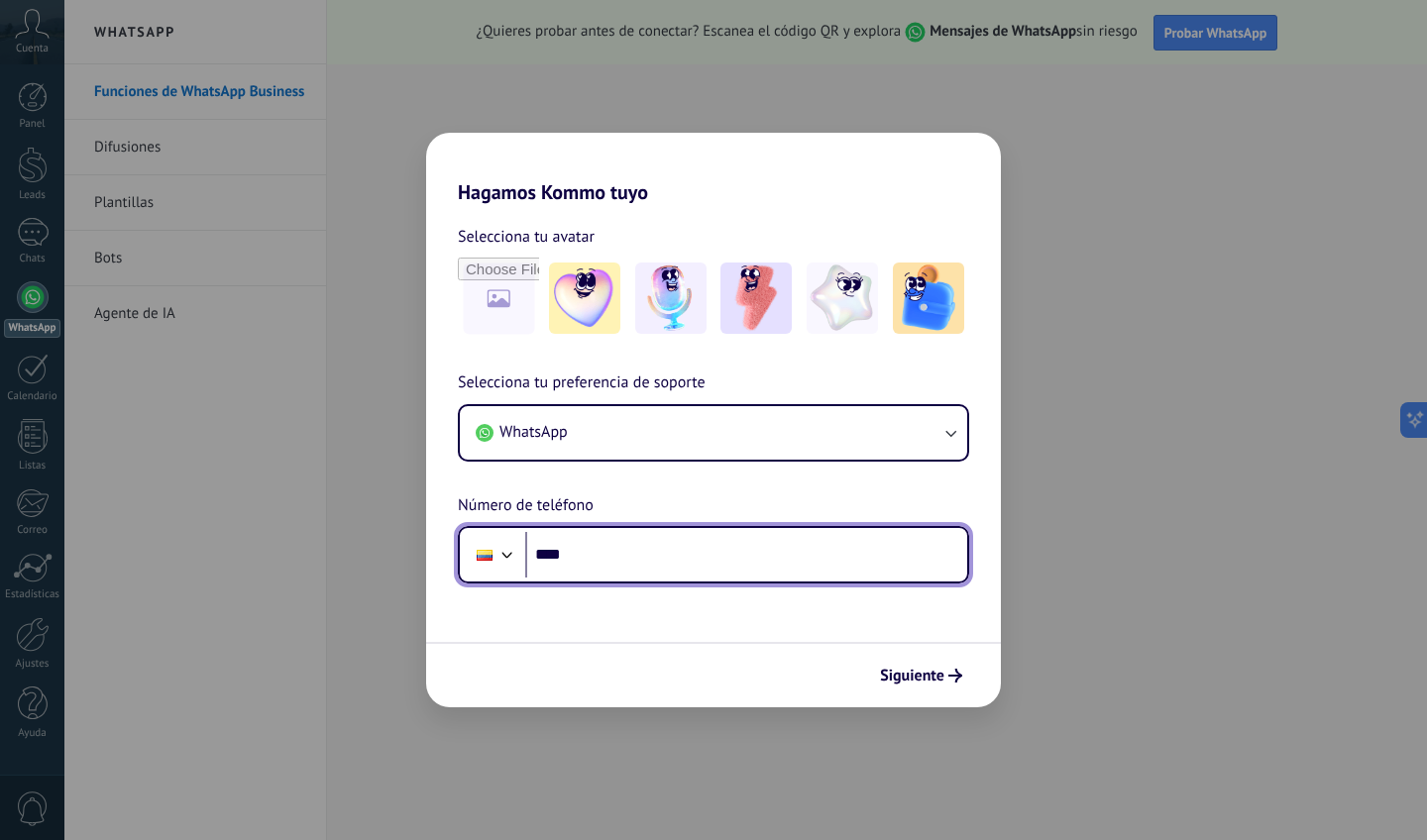 click on "****" at bounding box center (746, 555) 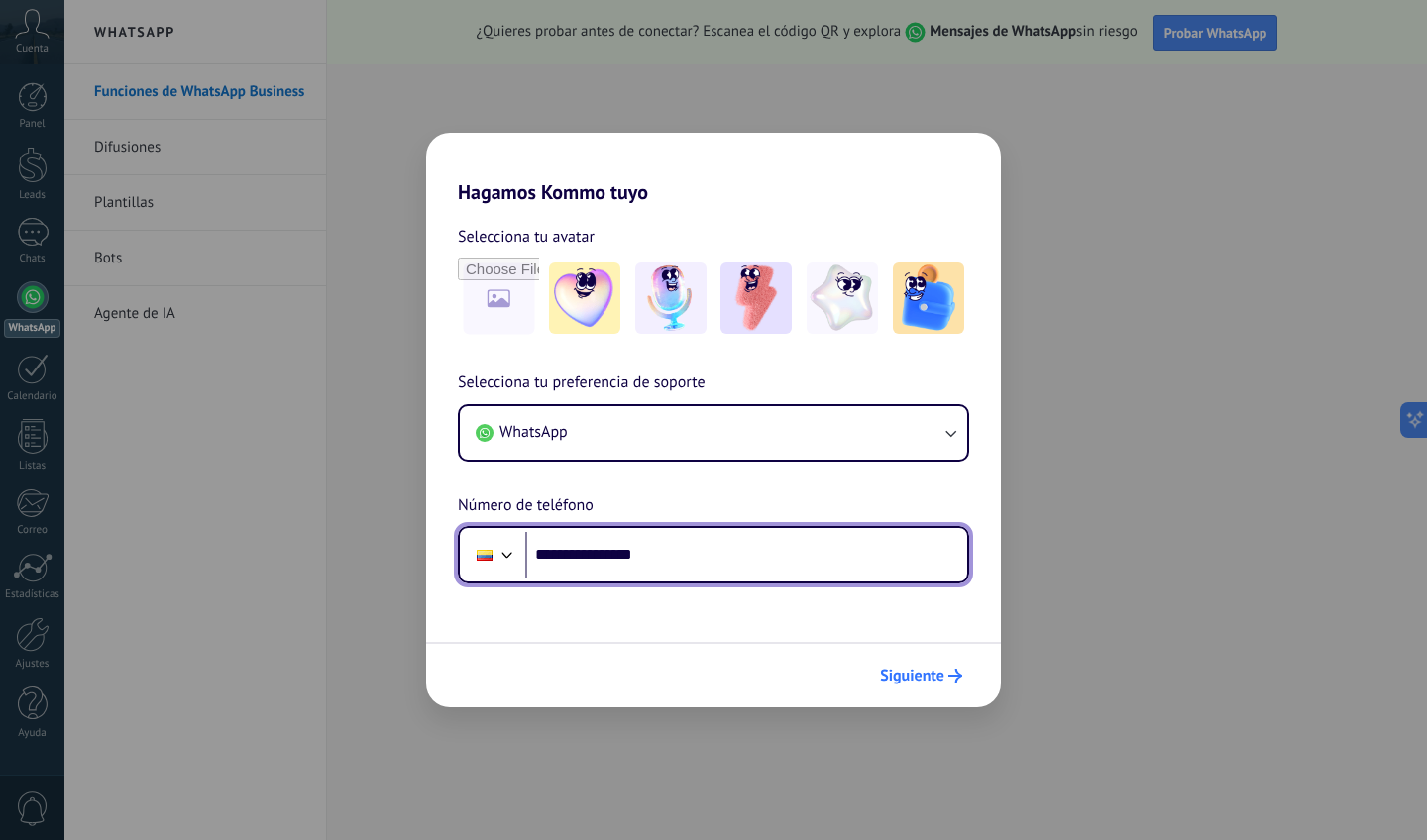 type on "**********" 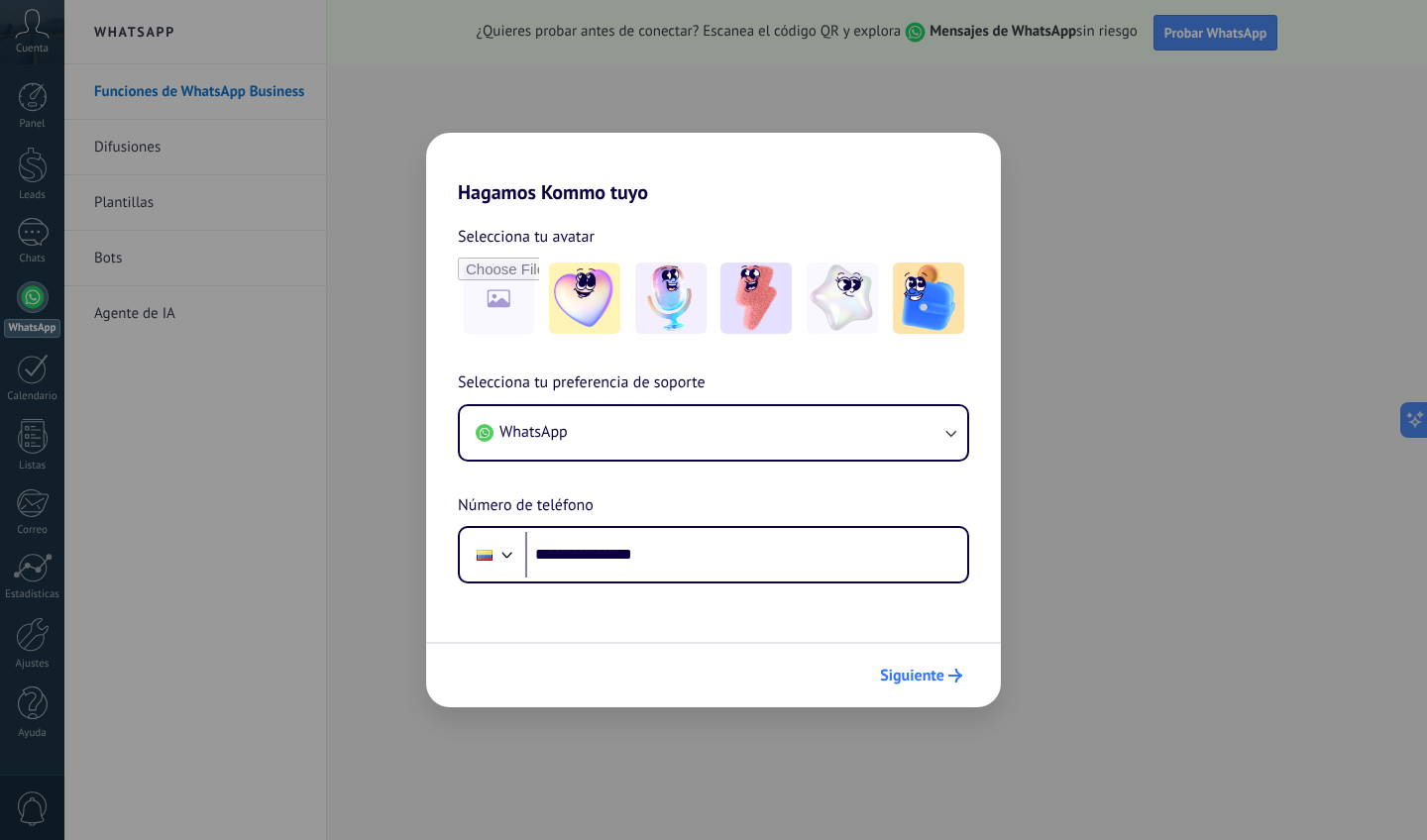 click 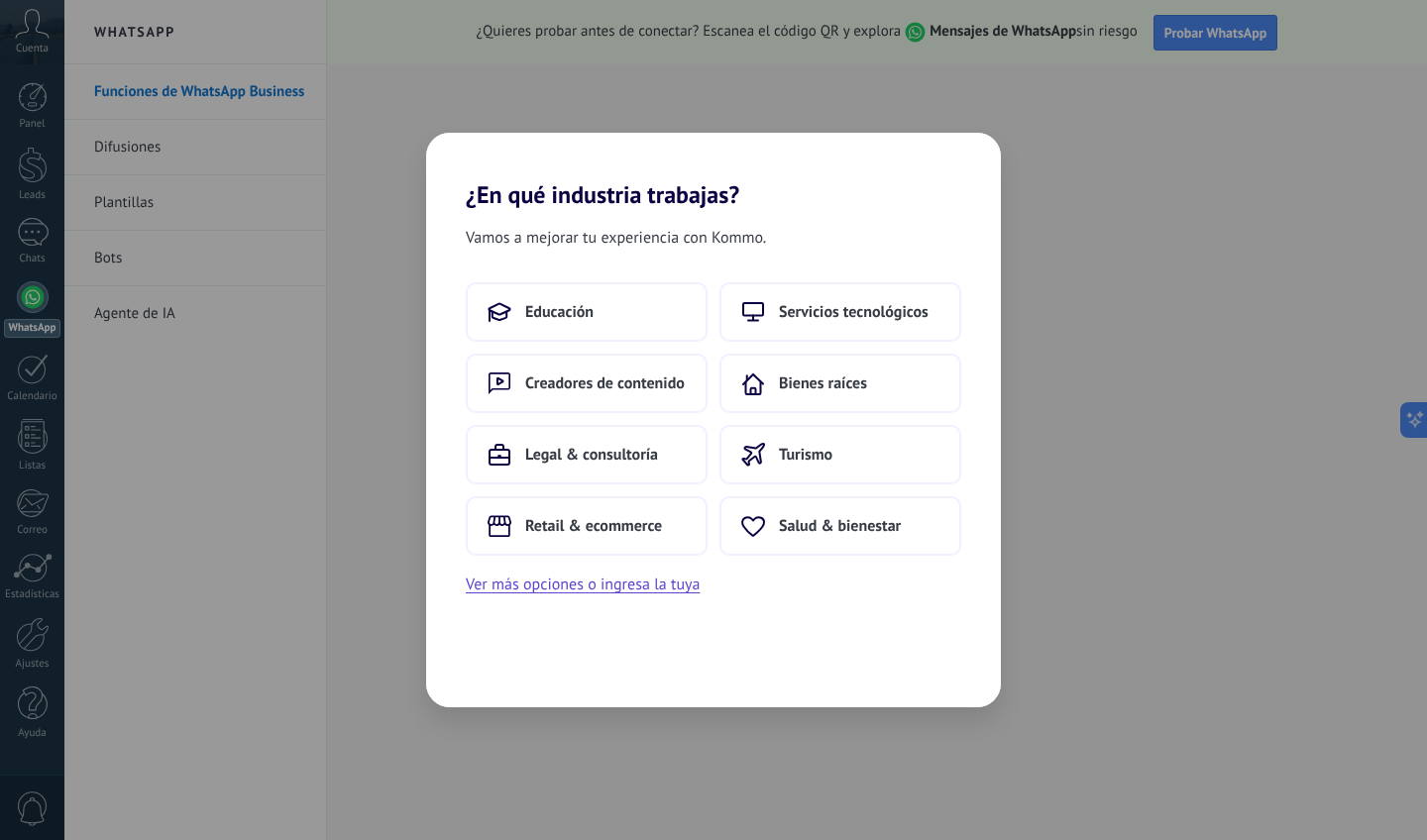 scroll, scrollTop: 0, scrollLeft: 0, axis: both 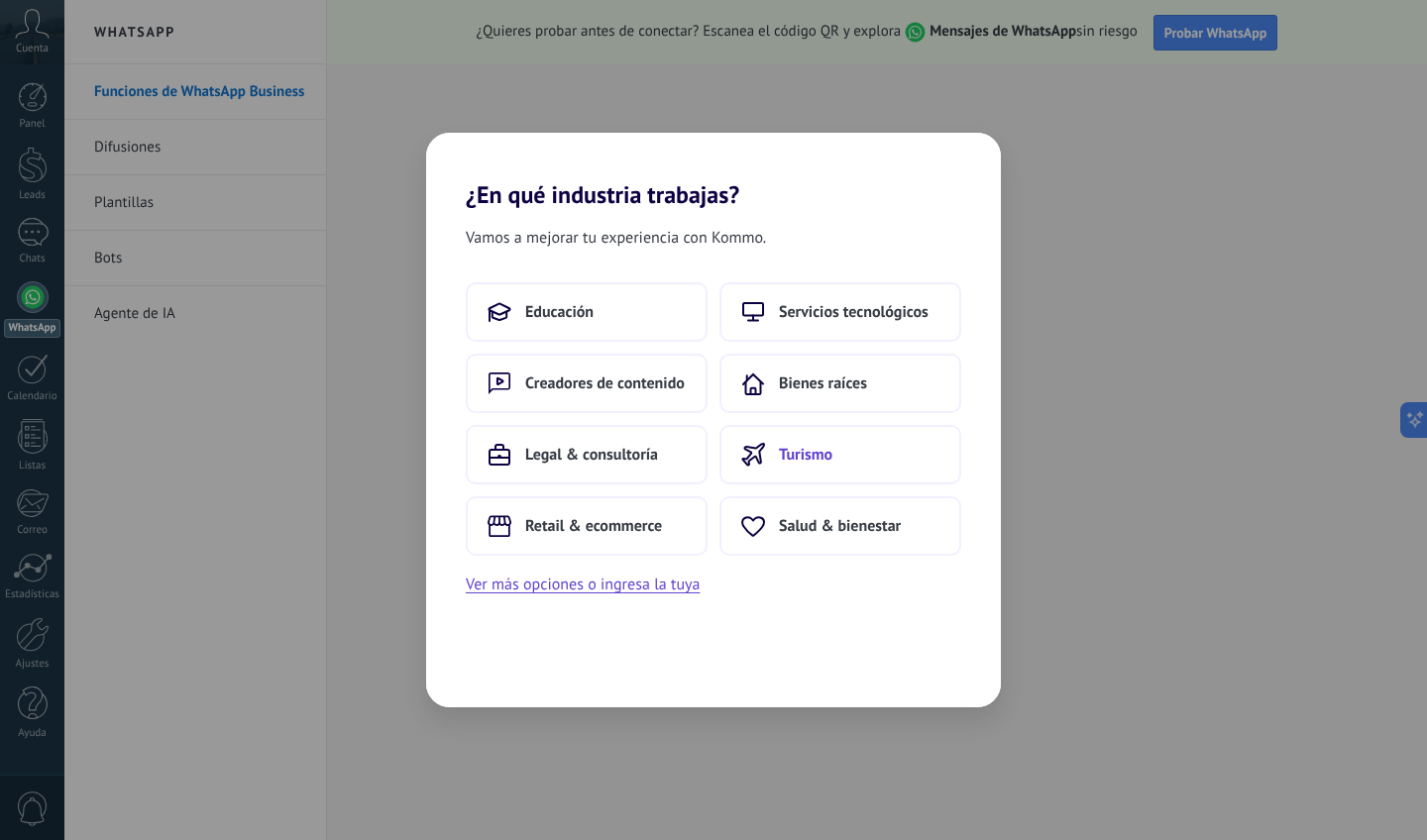 click 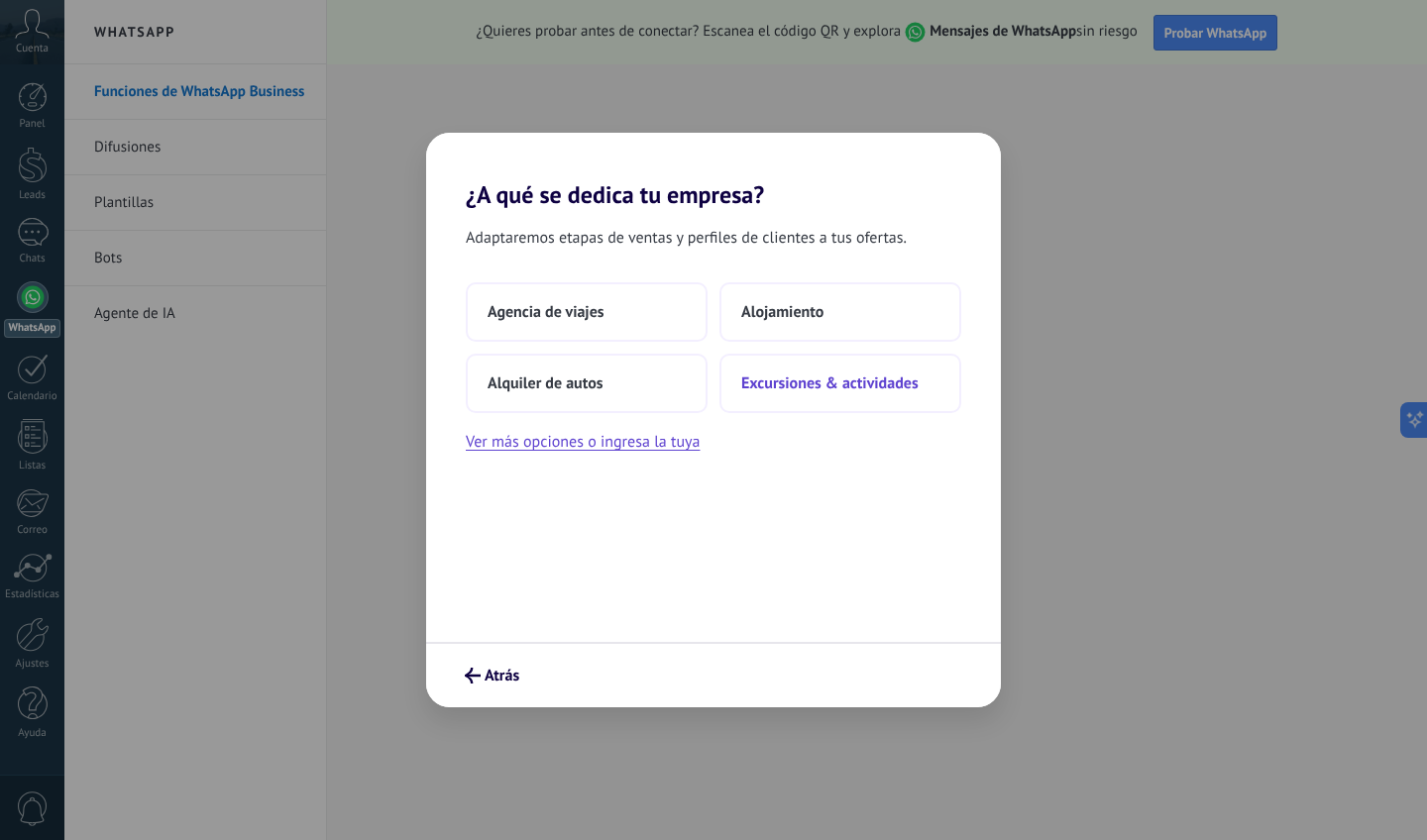 click on "Excursiones & actividades" at bounding box center [840, 383] 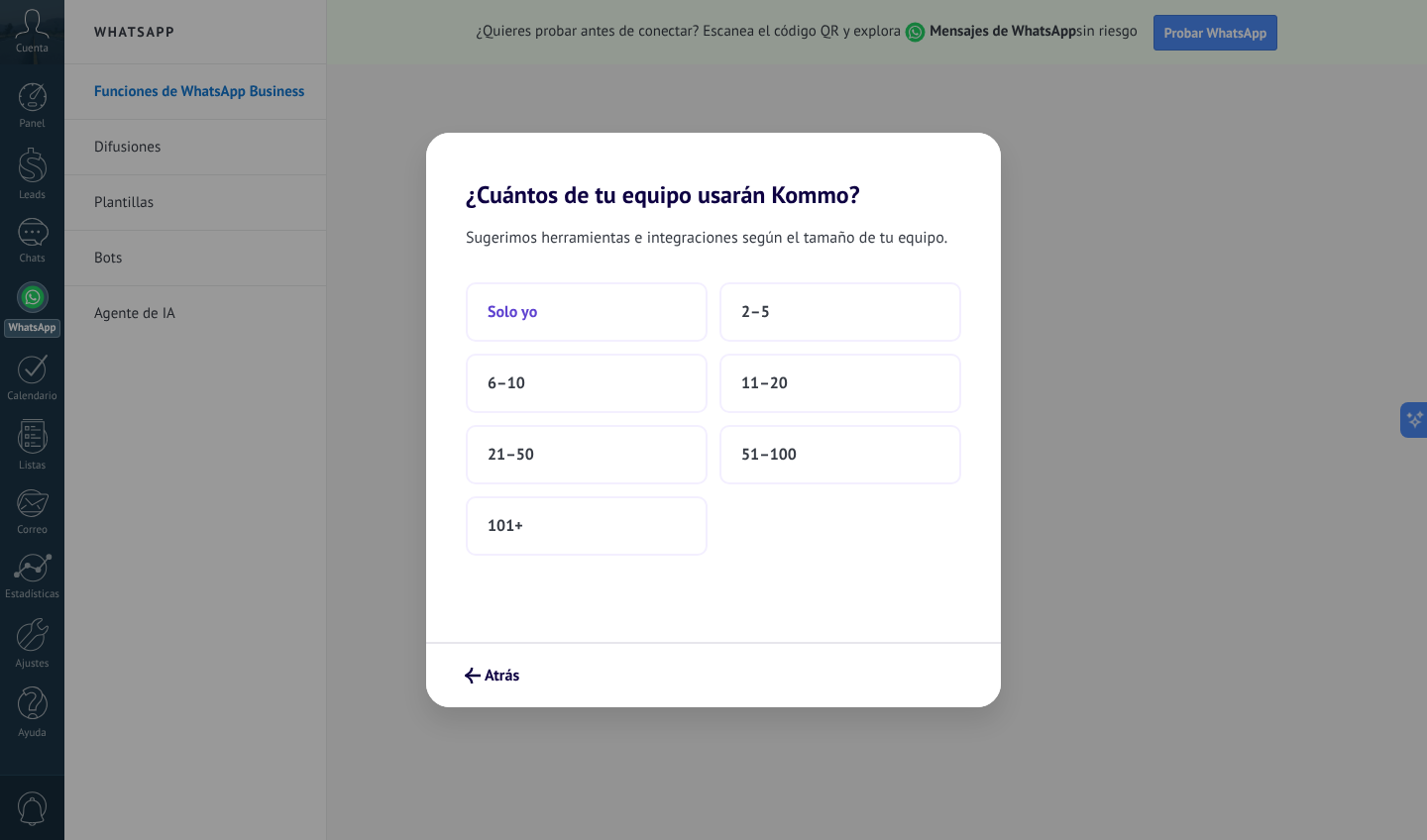 click on "Solo yo" at bounding box center (587, 312) 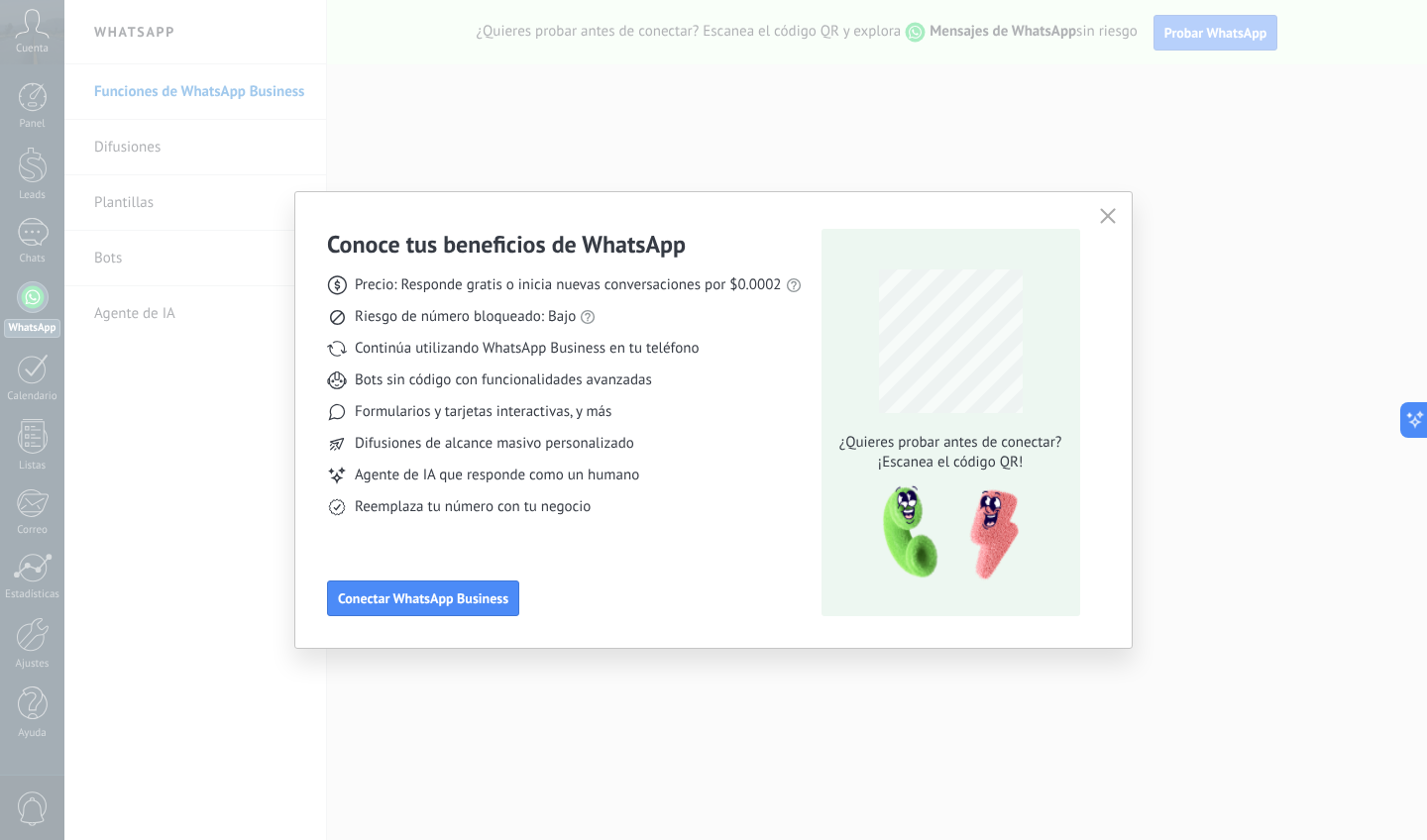 click on "Bots sin código con funcionalidades avanzadas" at bounding box center (564, 380) 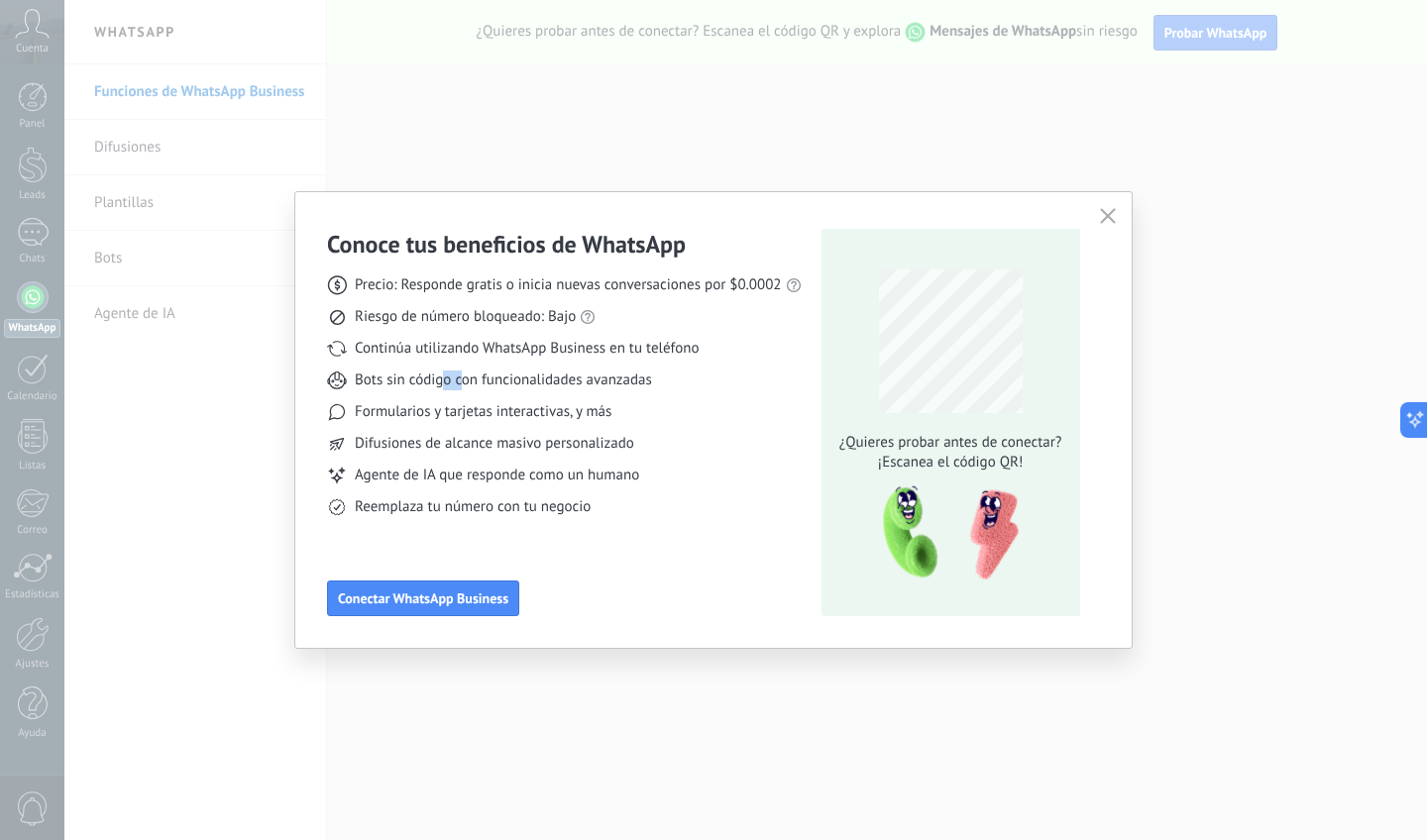 drag, startPoint x: 443, startPoint y: 388, endPoint x: 459, endPoint y: 388, distance: 16 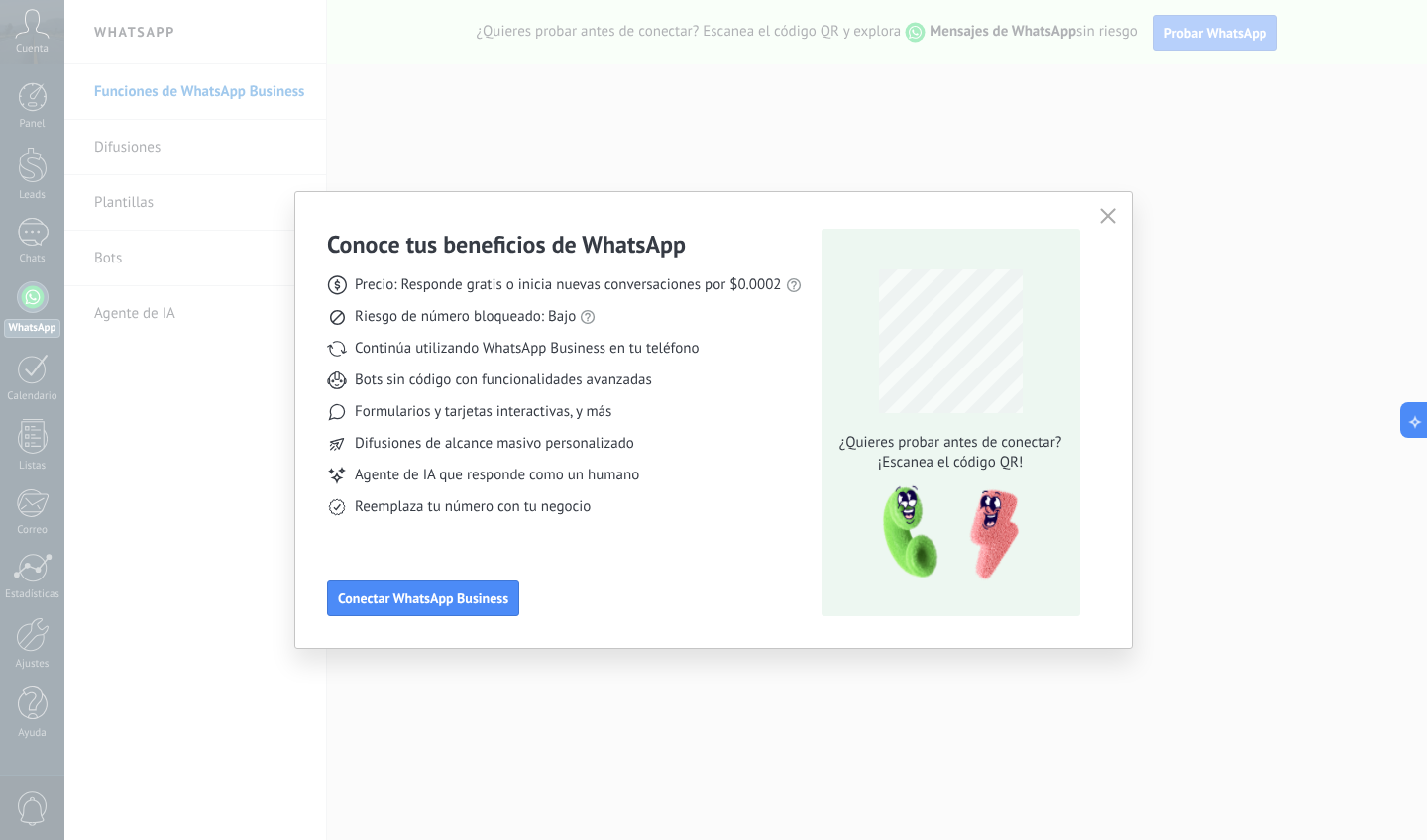 click on "Bots sin código con funcionalidades avanzadas" at bounding box center (564, 380) 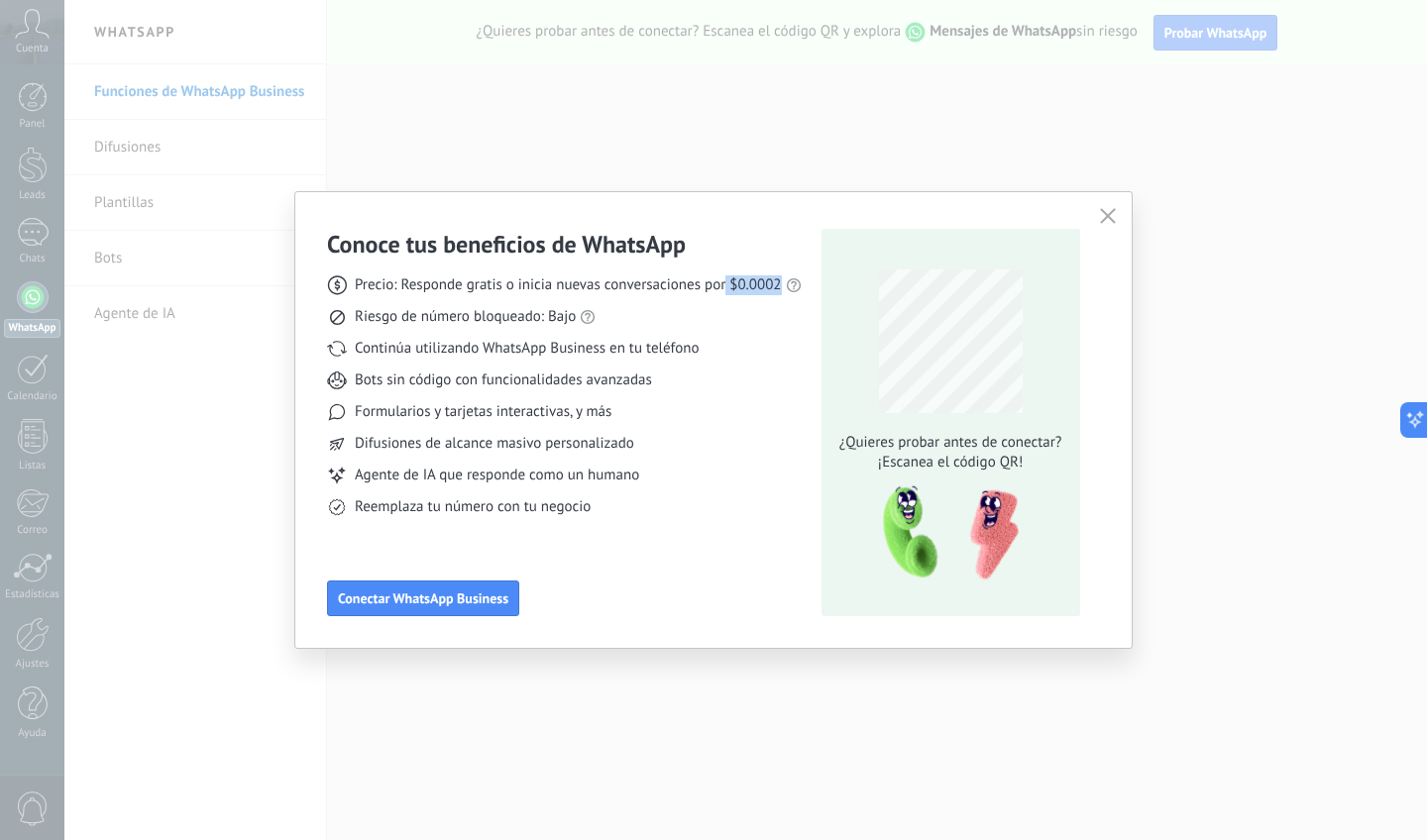 drag, startPoint x: 781, startPoint y: 286, endPoint x: 726, endPoint y: 292, distance: 55.326305 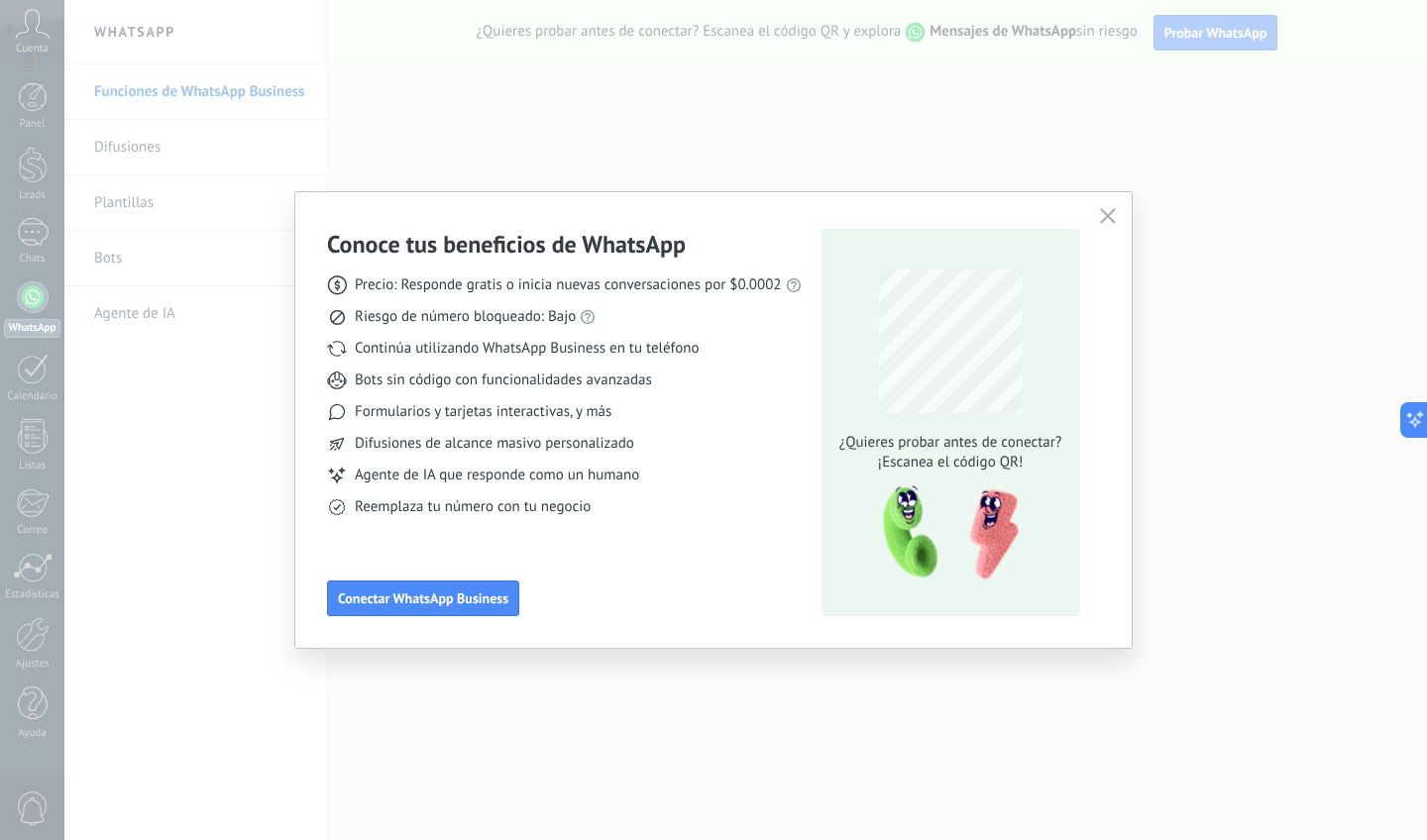 click on "Precio: Responde gratis o inicia nuevas conversaciones por $0.0002 Riesgo de número bloqueado: Bajo Continúa utilizando WhatsApp Business en tu teléfono Bots sin código con funcionalidades avanzadas Formularios y tarjetas interactivas, y más Difusiones de alcance masivo personalizado Agente de IA que responde como un humano Reemplaza tu número con tu negocio" at bounding box center (564, 388) 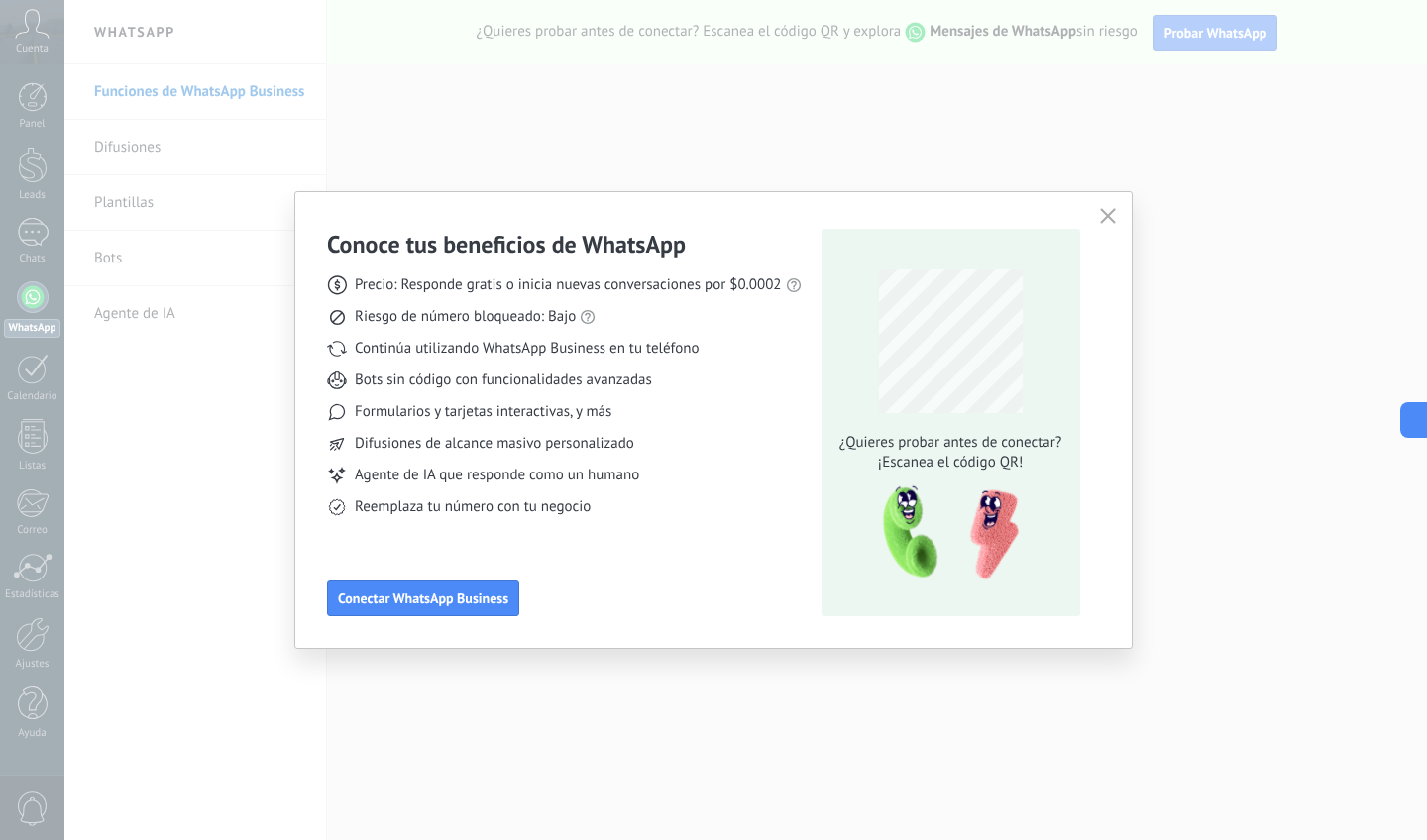 click on "Conoce tus beneficios de WhatsApp" at bounding box center [506, 244] 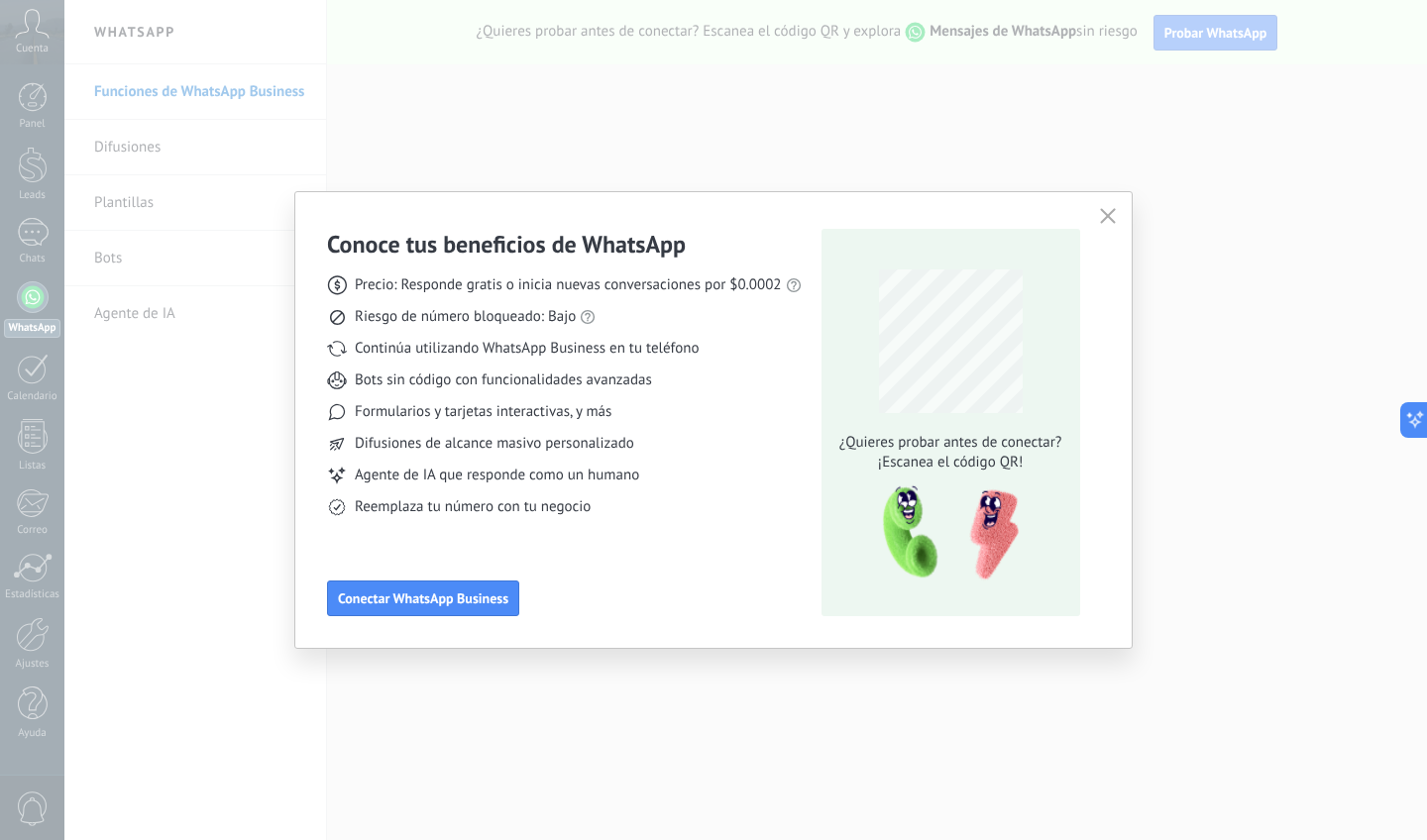 click at bounding box center (950, 341) 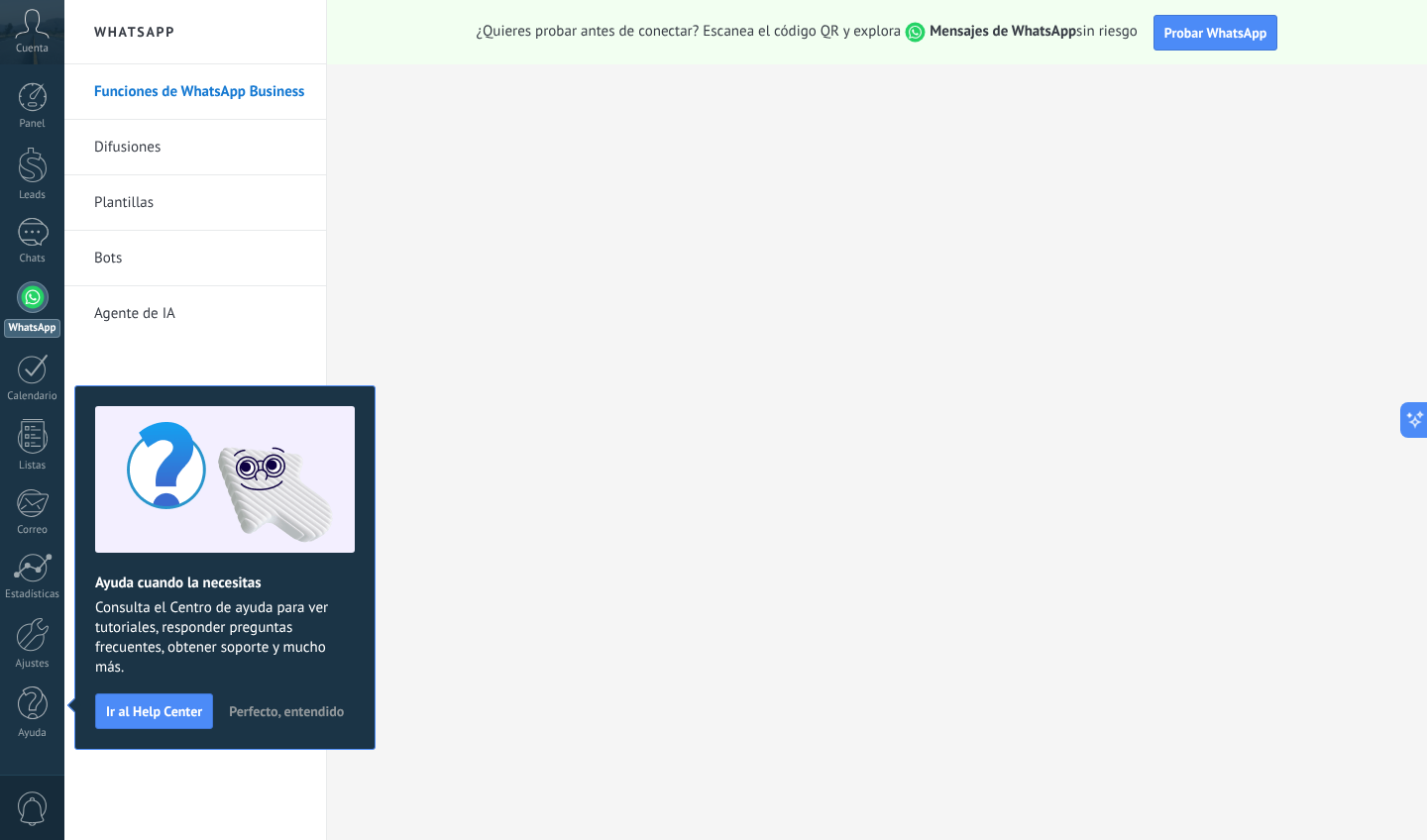 click on "Perfecto, entendido" at bounding box center (286, 711) 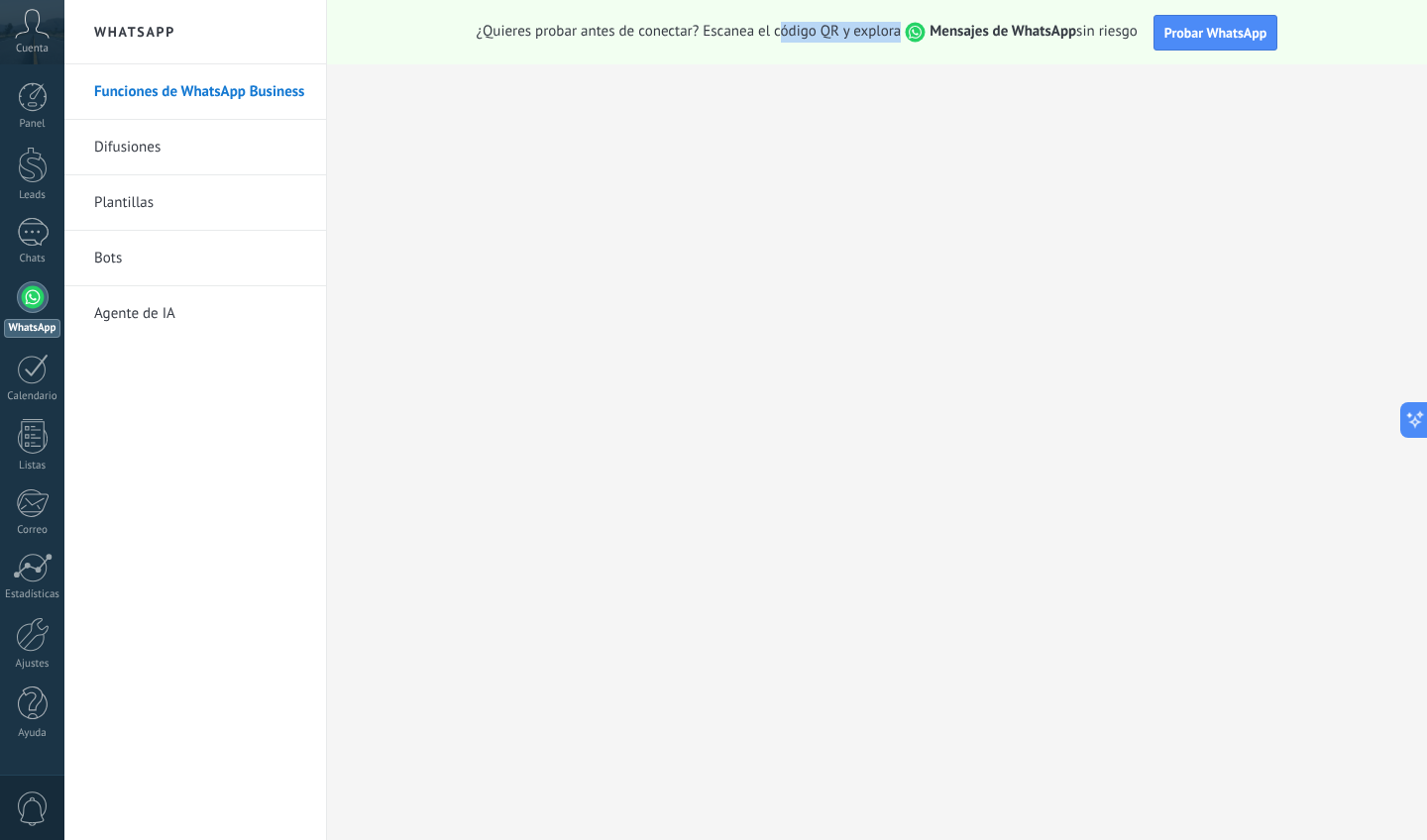 drag, startPoint x: 776, startPoint y: 25, endPoint x: 936, endPoint y: 32, distance: 160.15305 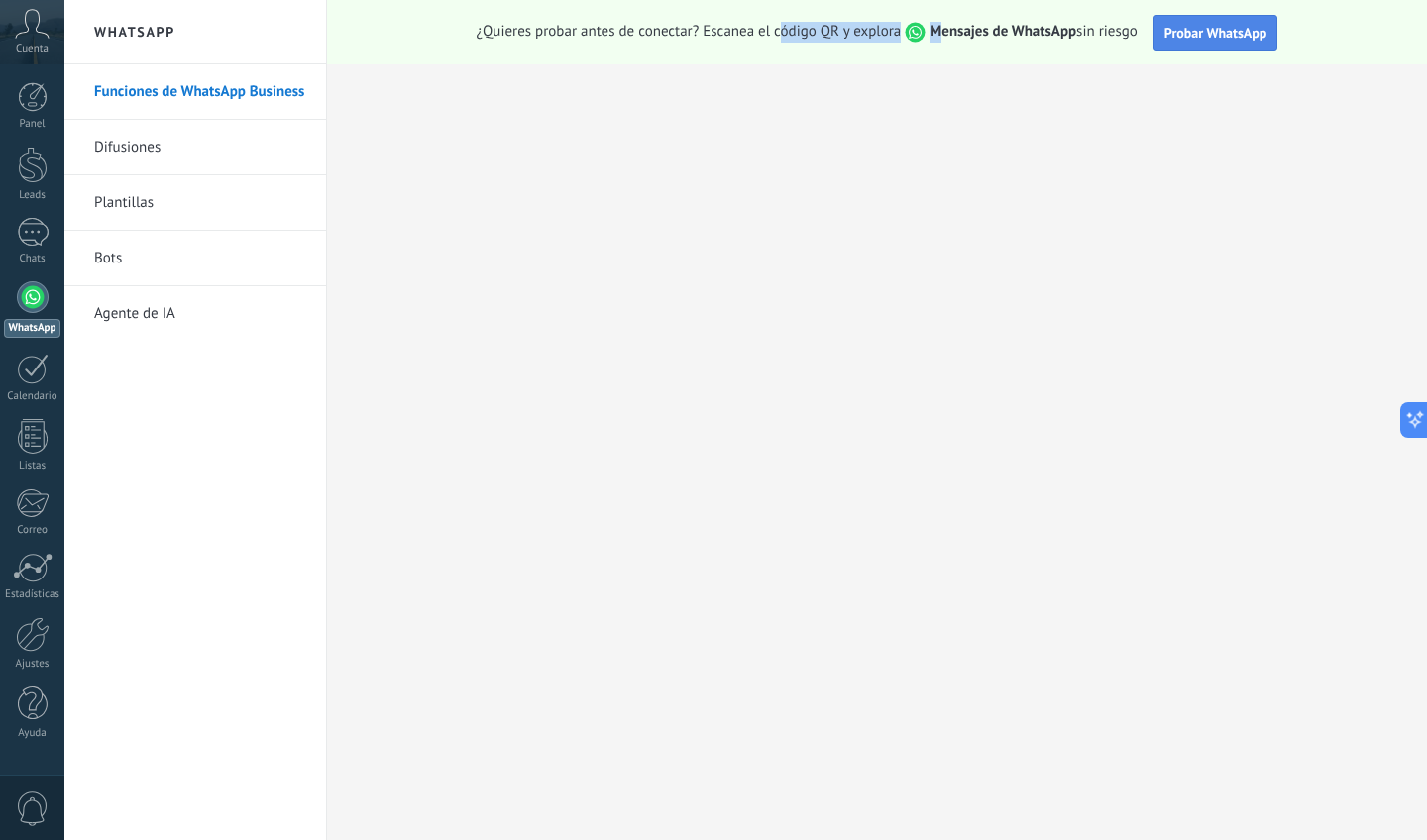 click on "Probar WhatsApp" at bounding box center [1216, 33] 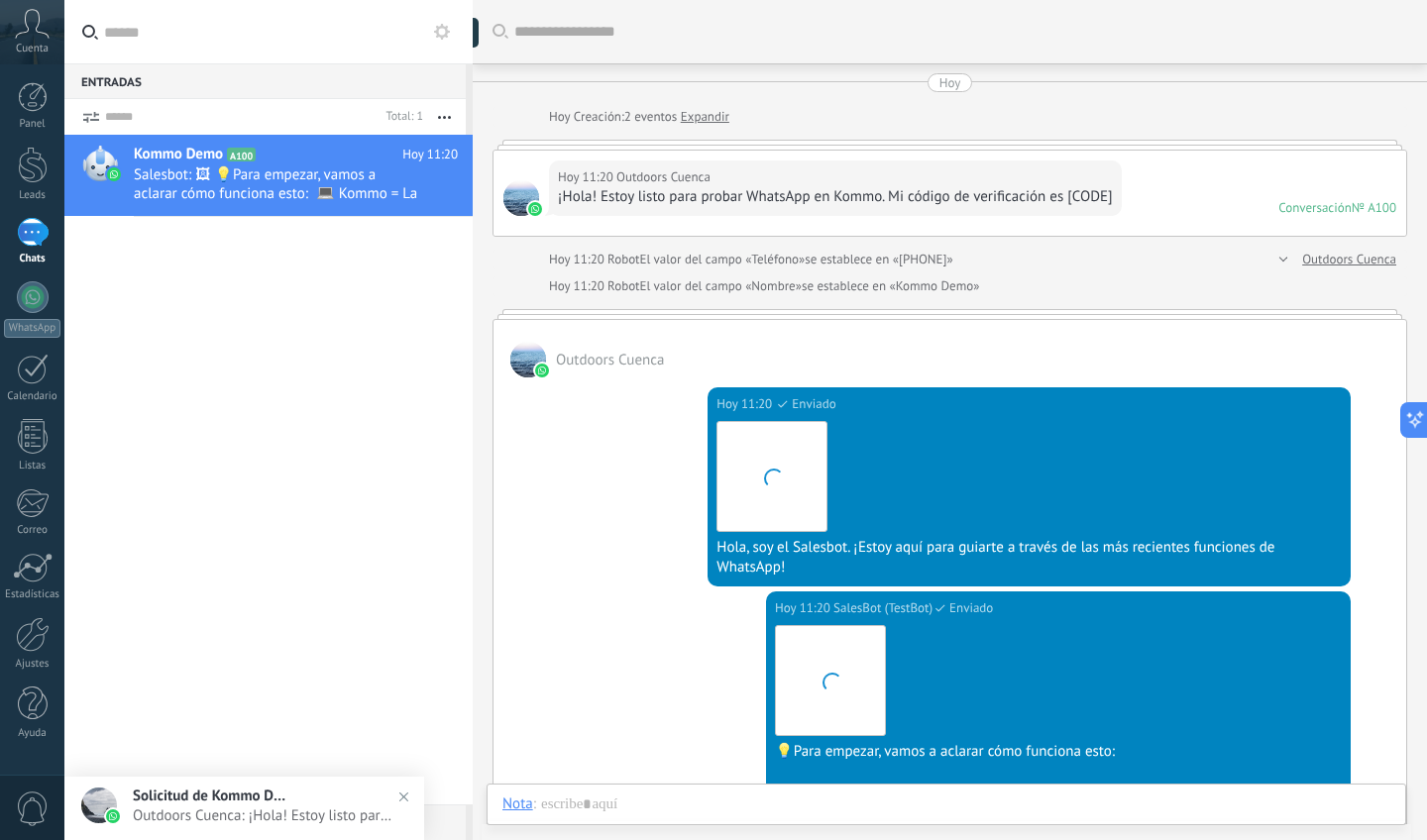 scroll, scrollTop: 30, scrollLeft: 0, axis: vertical 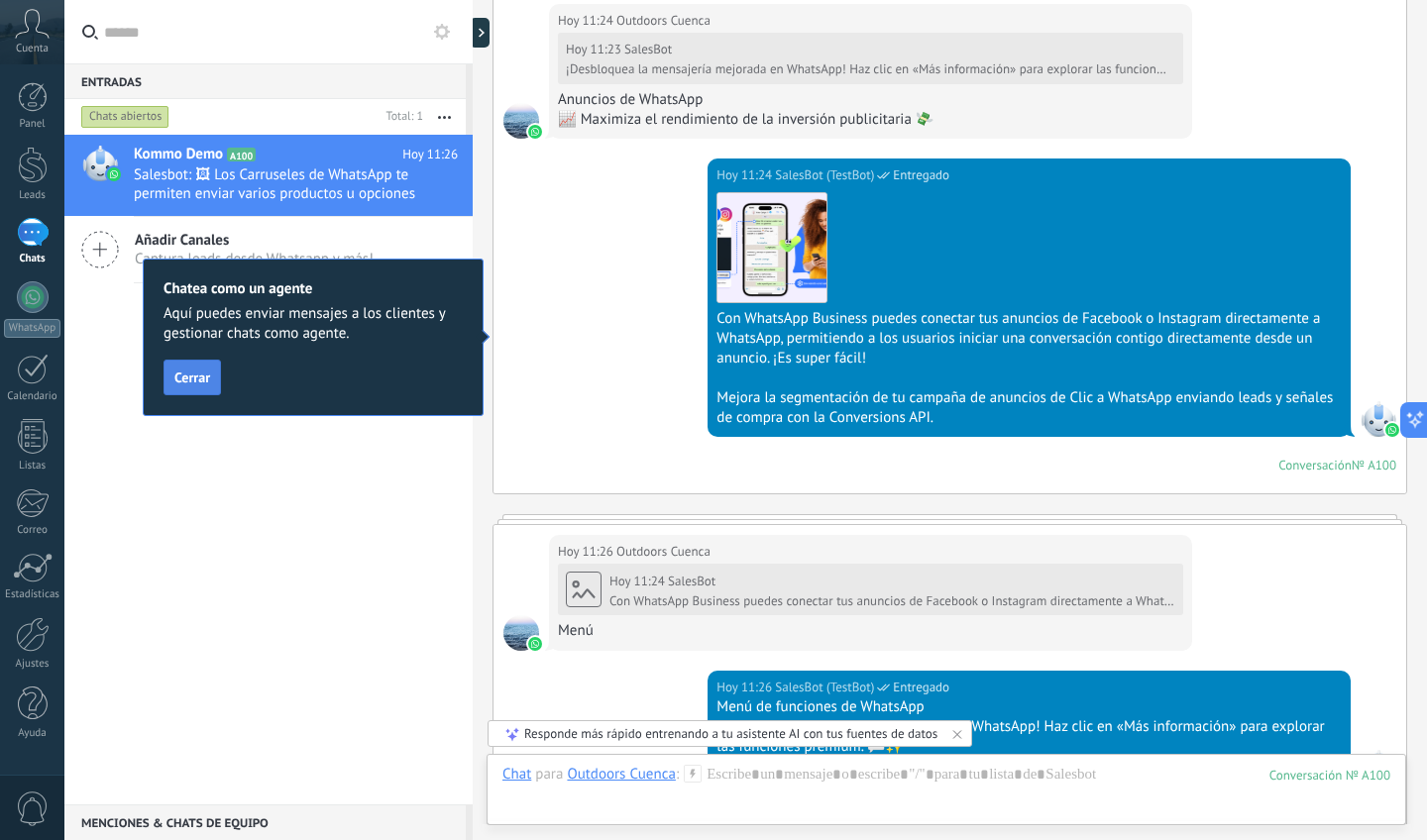 click on "Cerrar" at bounding box center [192, 377] 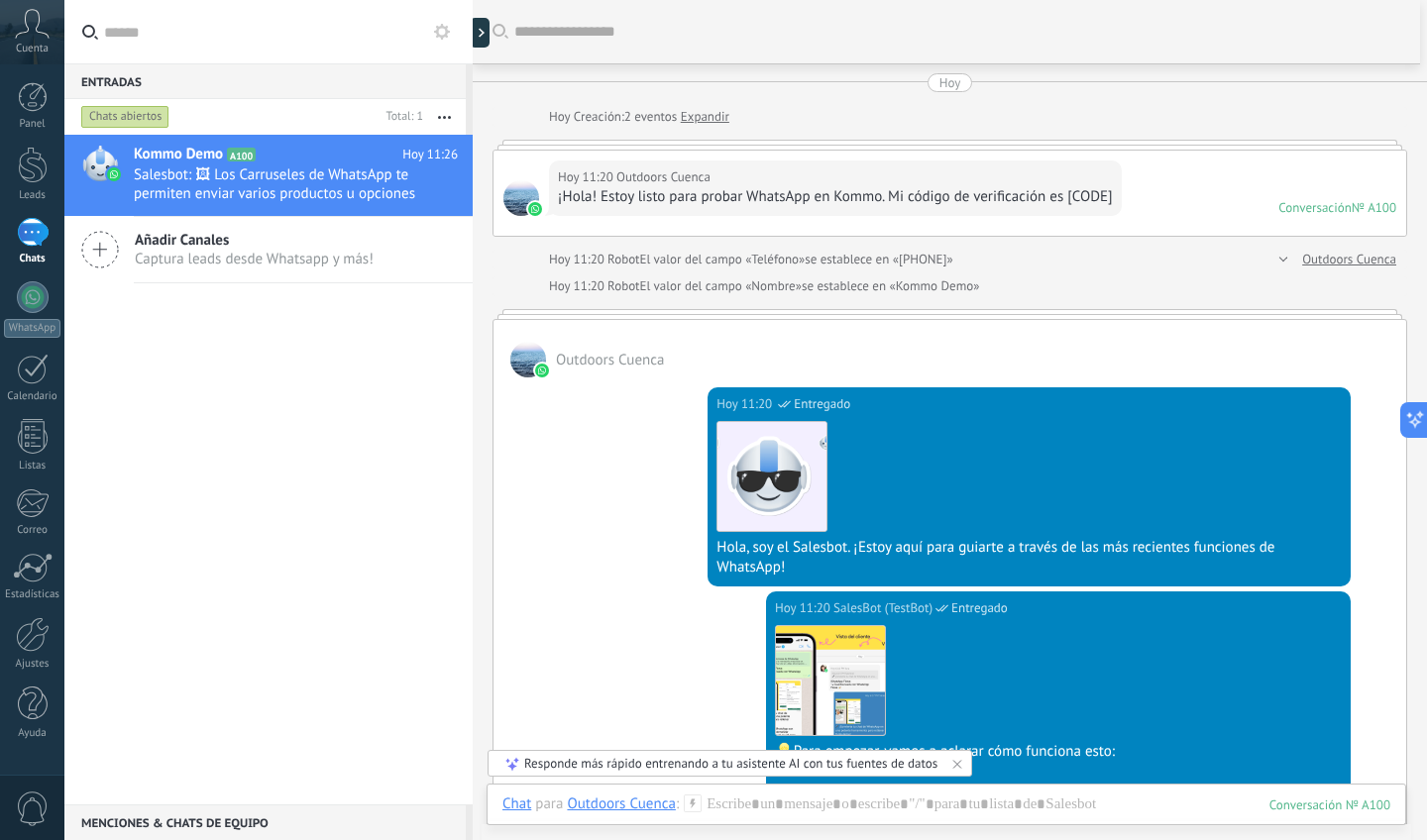 scroll, scrollTop: 0, scrollLeft: 0, axis: both 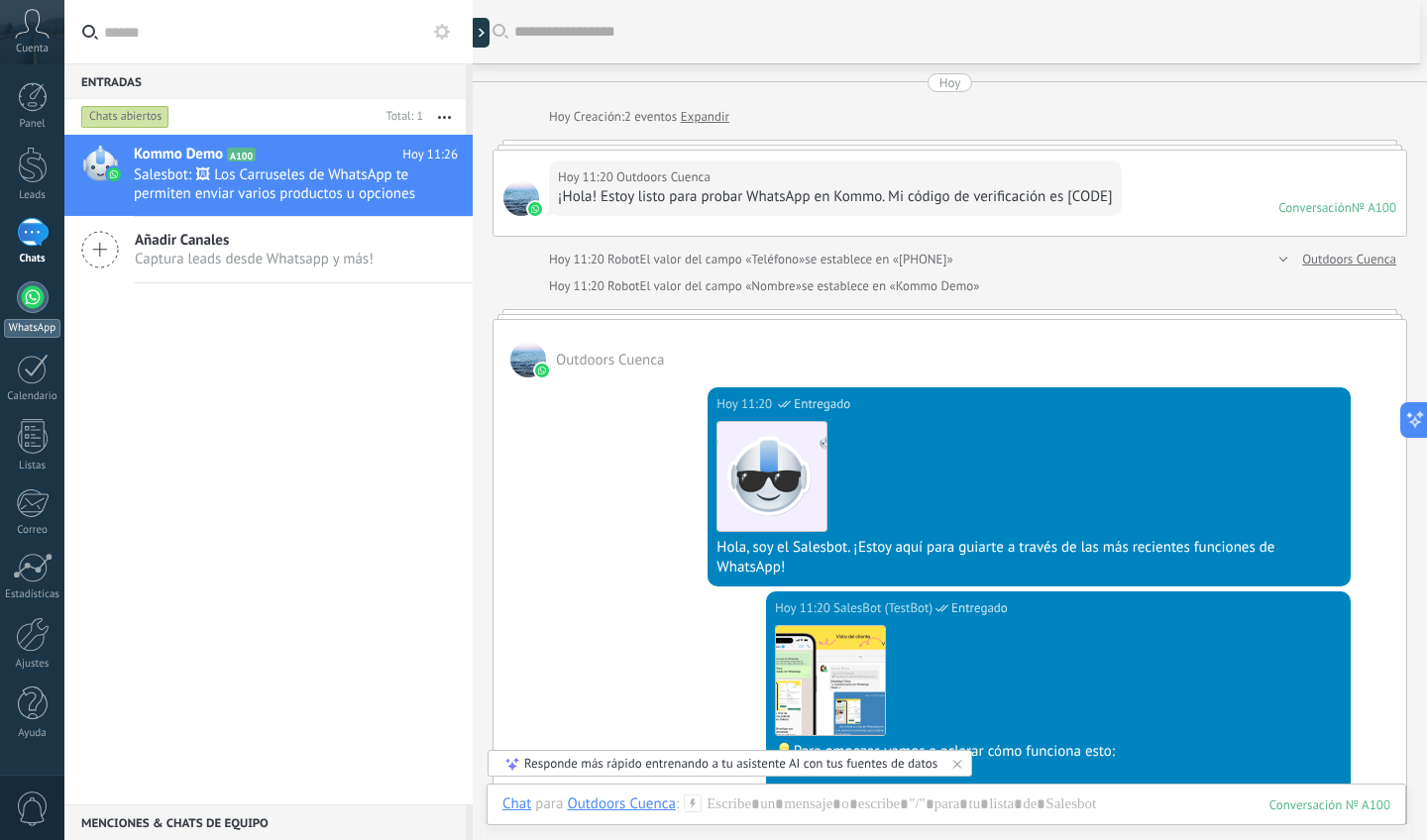 click on "WhatsApp" at bounding box center (32, 328) 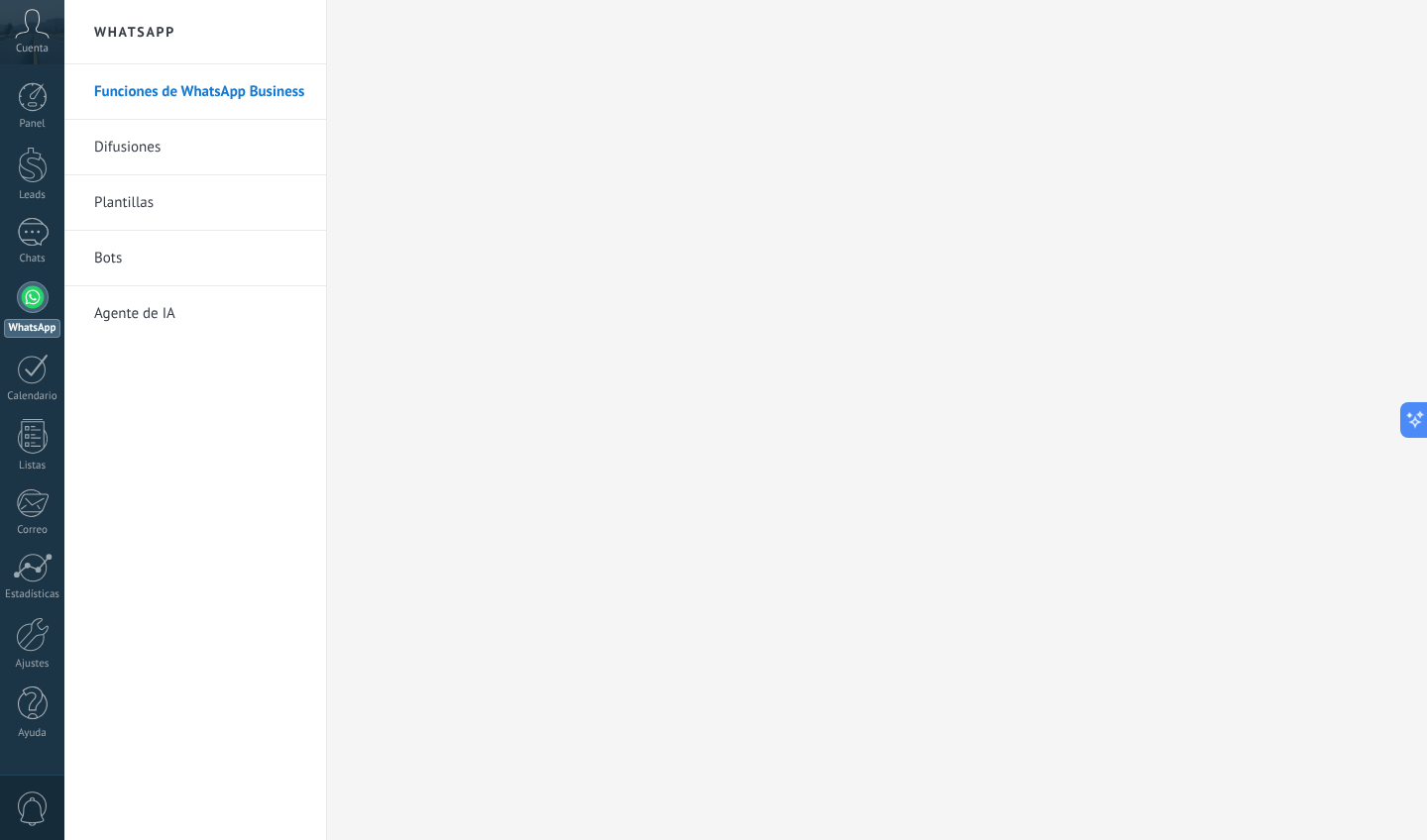 scroll, scrollTop: 0, scrollLeft: 0, axis: both 